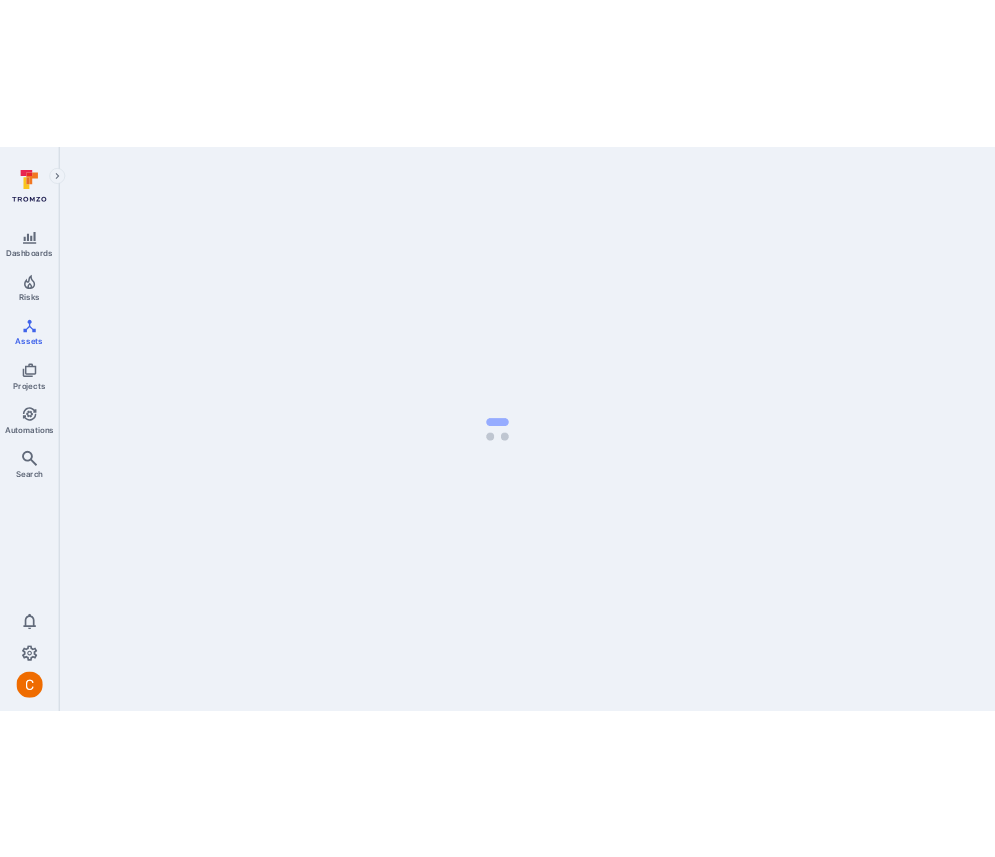 scroll, scrollTop: 0, scrollLeft: 0, axis: both 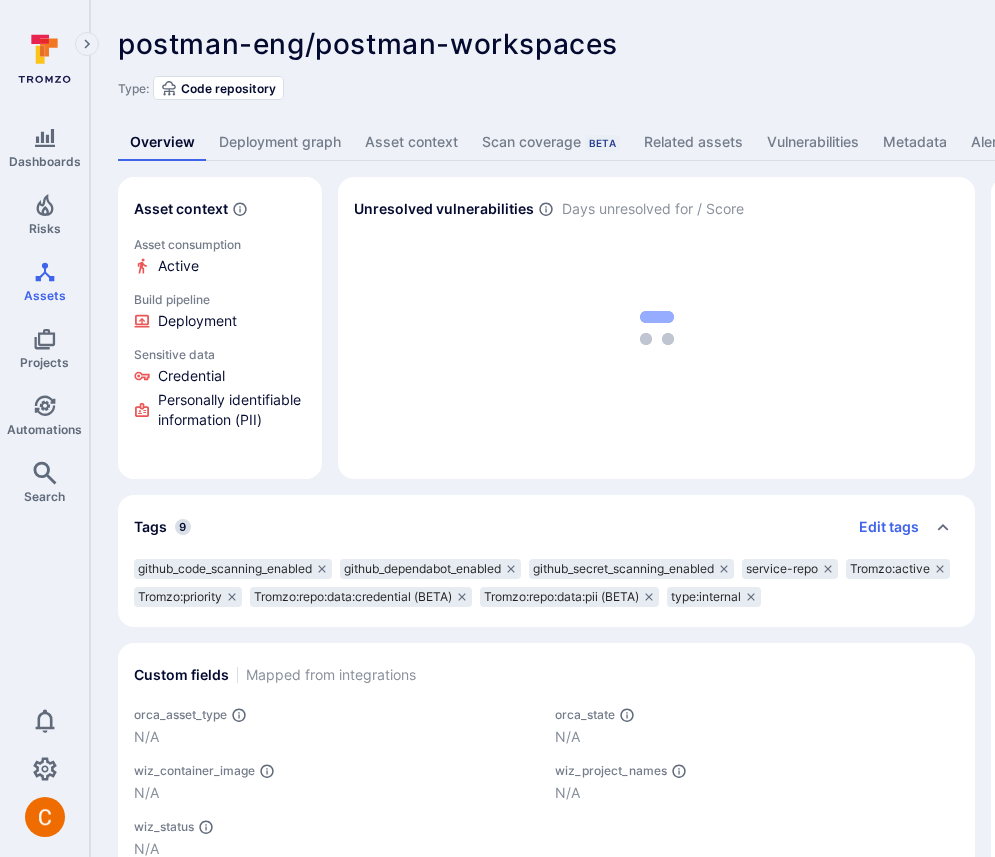 click on "Deployment graph" at bounding box center [280, 142] 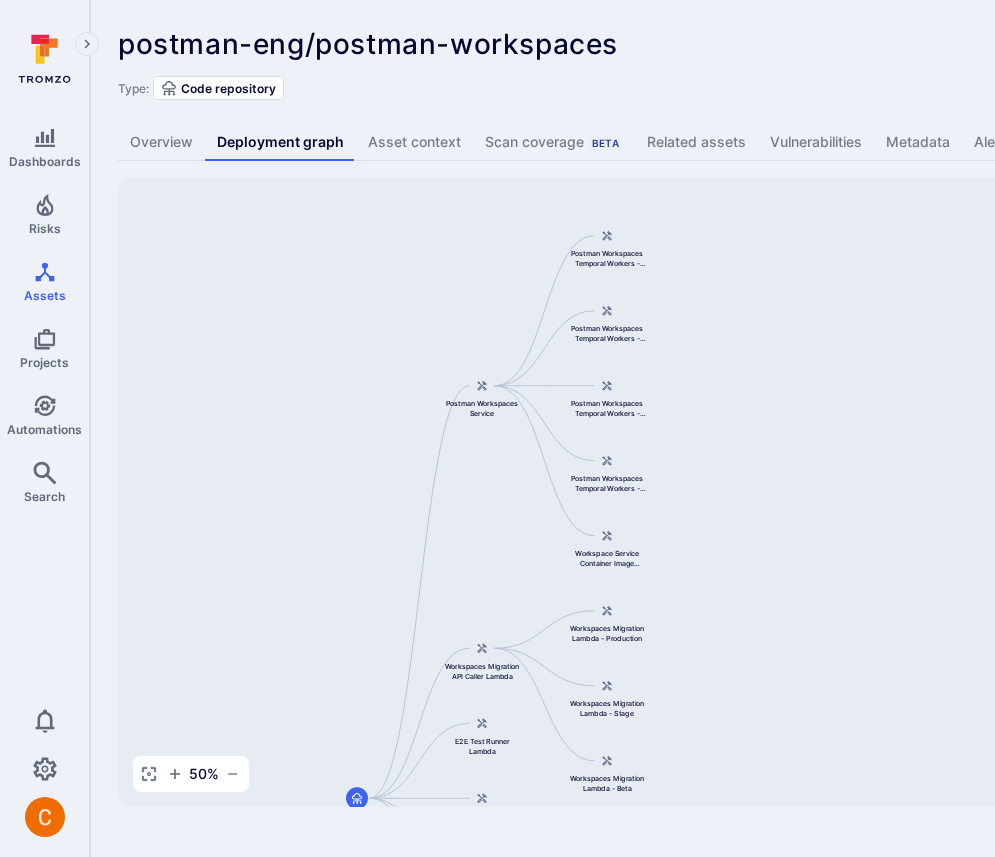 drag, startPoint x: 600, startPoint y: 413, endPoint x: 312, endPoint y: 525, distance: 309.01132 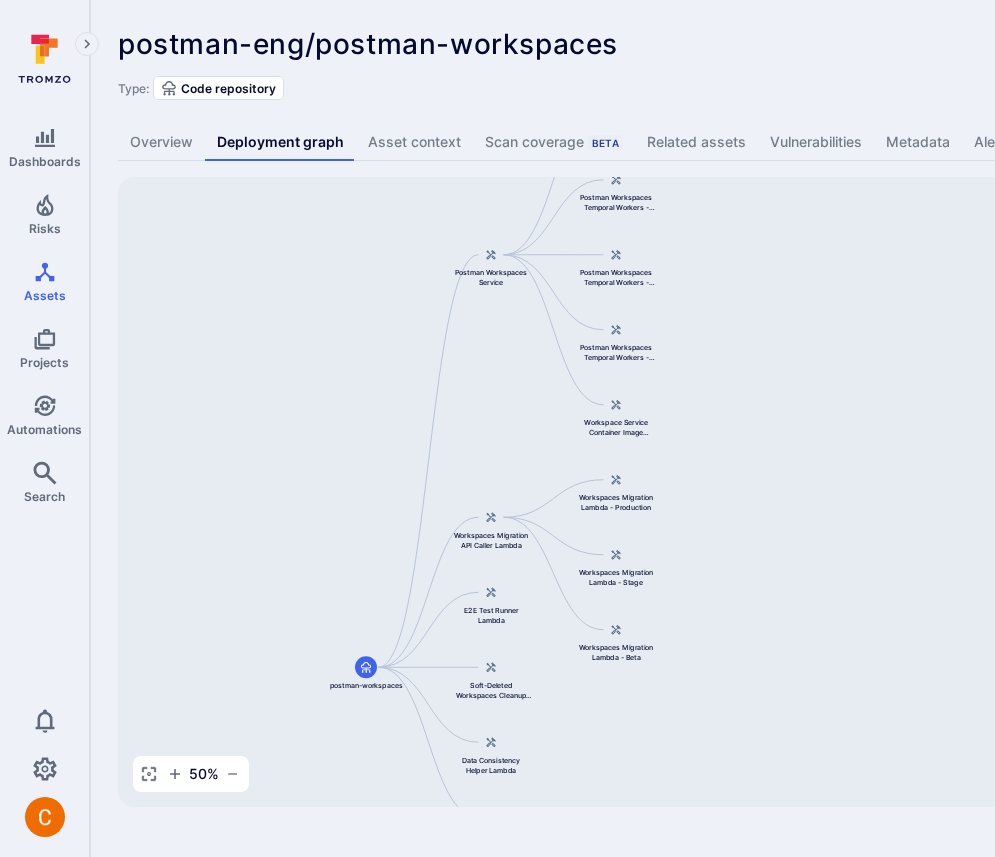 drag, startPoint x: 338, startPoint y: 460, endPoint x: 348, endPoint y: 329, distance: 131.38112 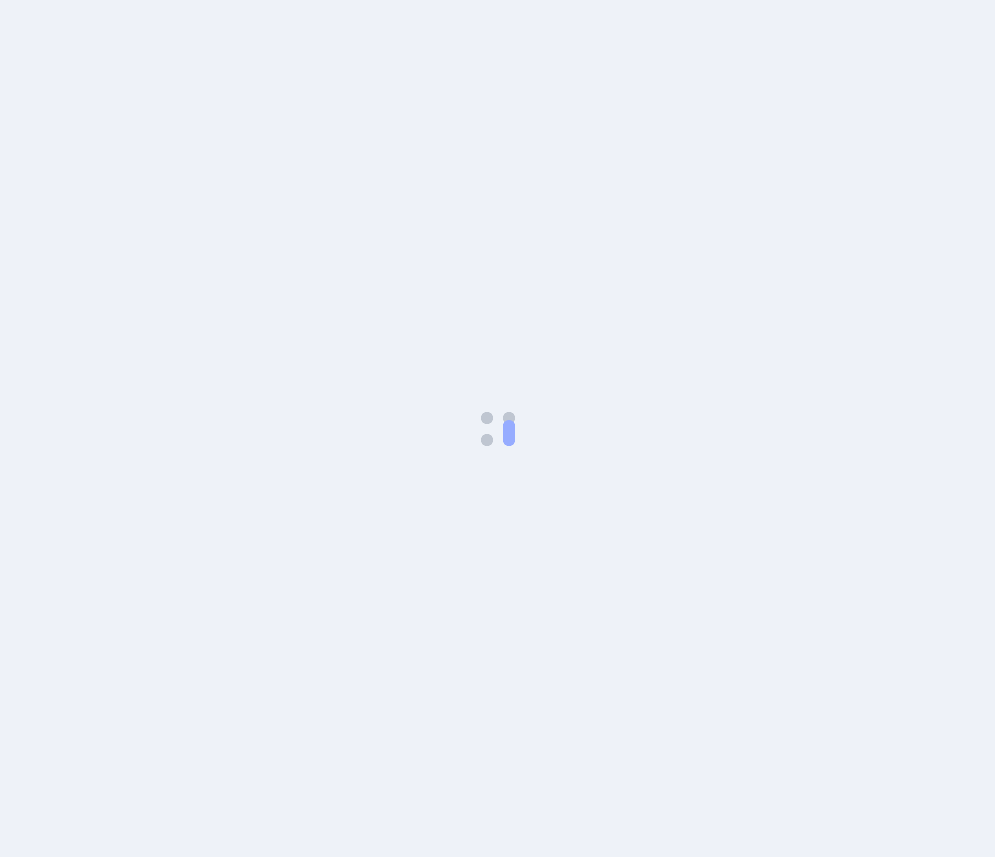 scroll, scrollTop: 0, scrollLeft: 0, axis: both 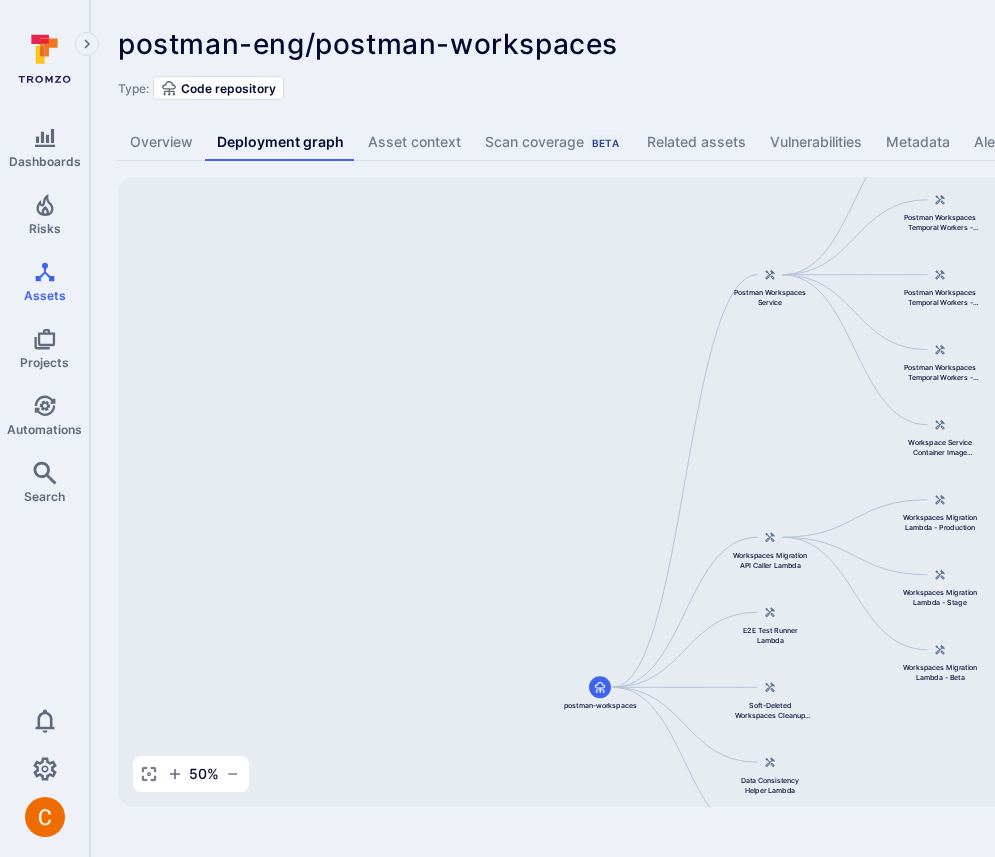 click on "postman-eng/postman-workspaces ...   Show  more" at bounding box center (622, 44) 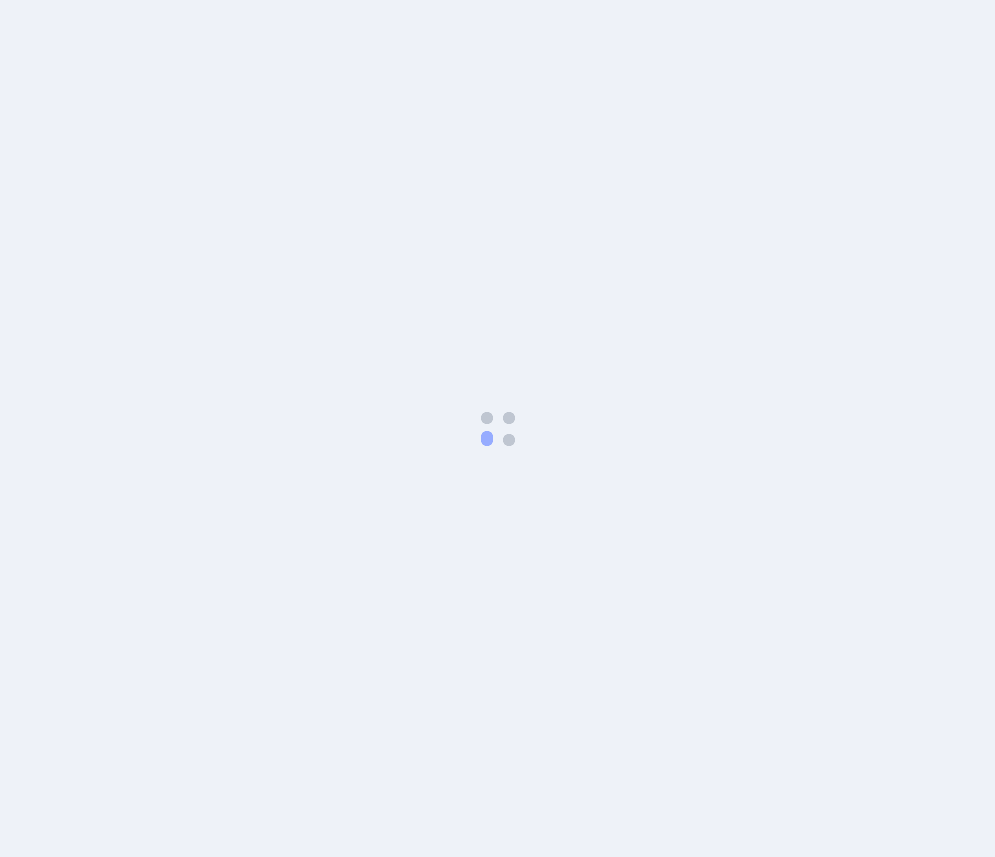 scroll, scrollTop: 0, scrollLeft: 0, axis: both 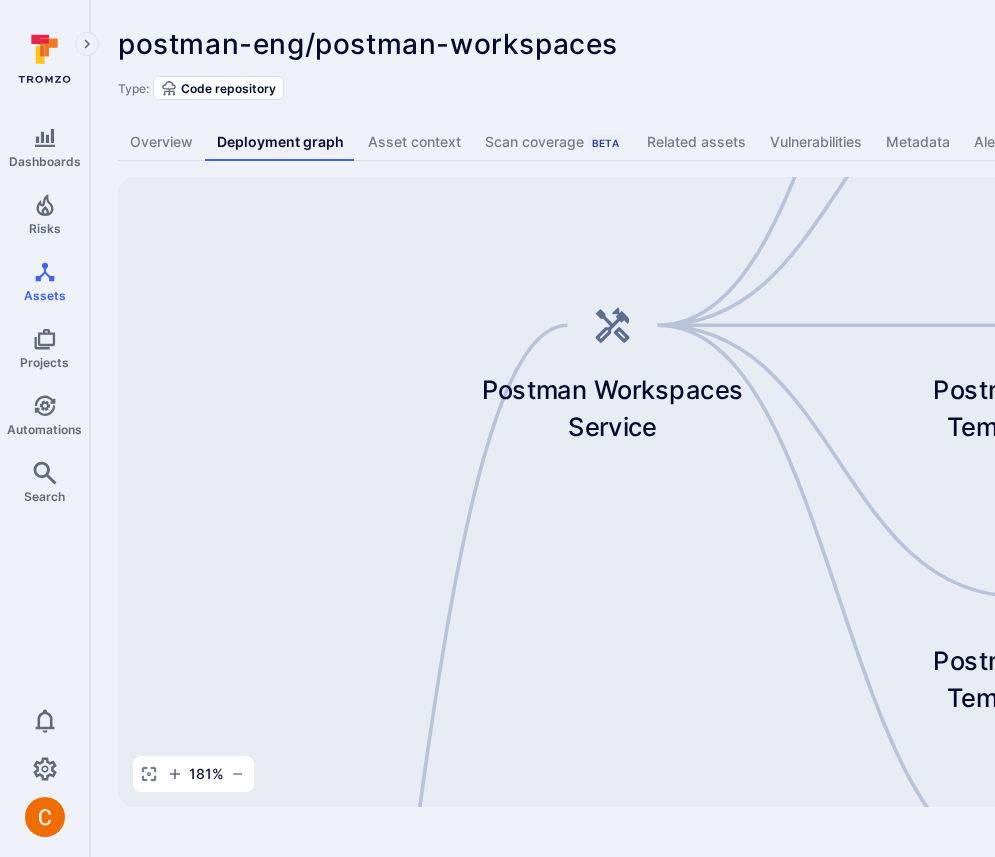 drag, startPoint x: 731, startPoint y: 491, endPoint x: 688, endPoint y: 549, distance: 72.20111 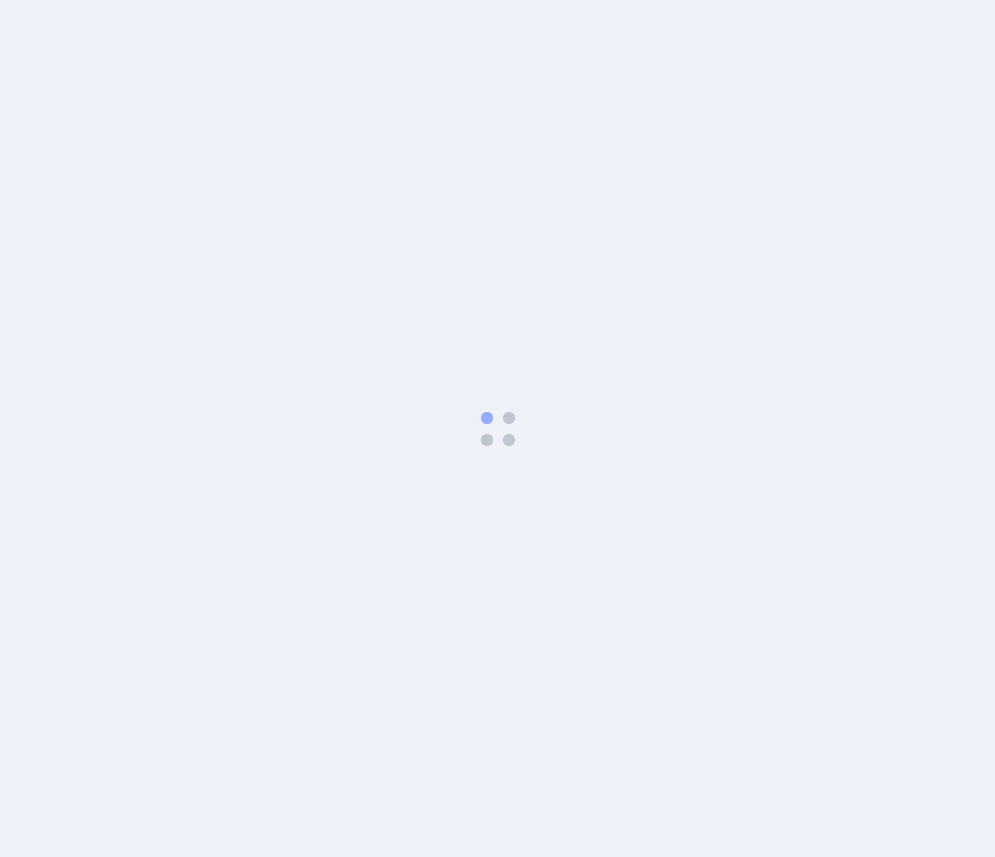 scroll, scrollTop: 0, scrollLeft: 0, axis: both 